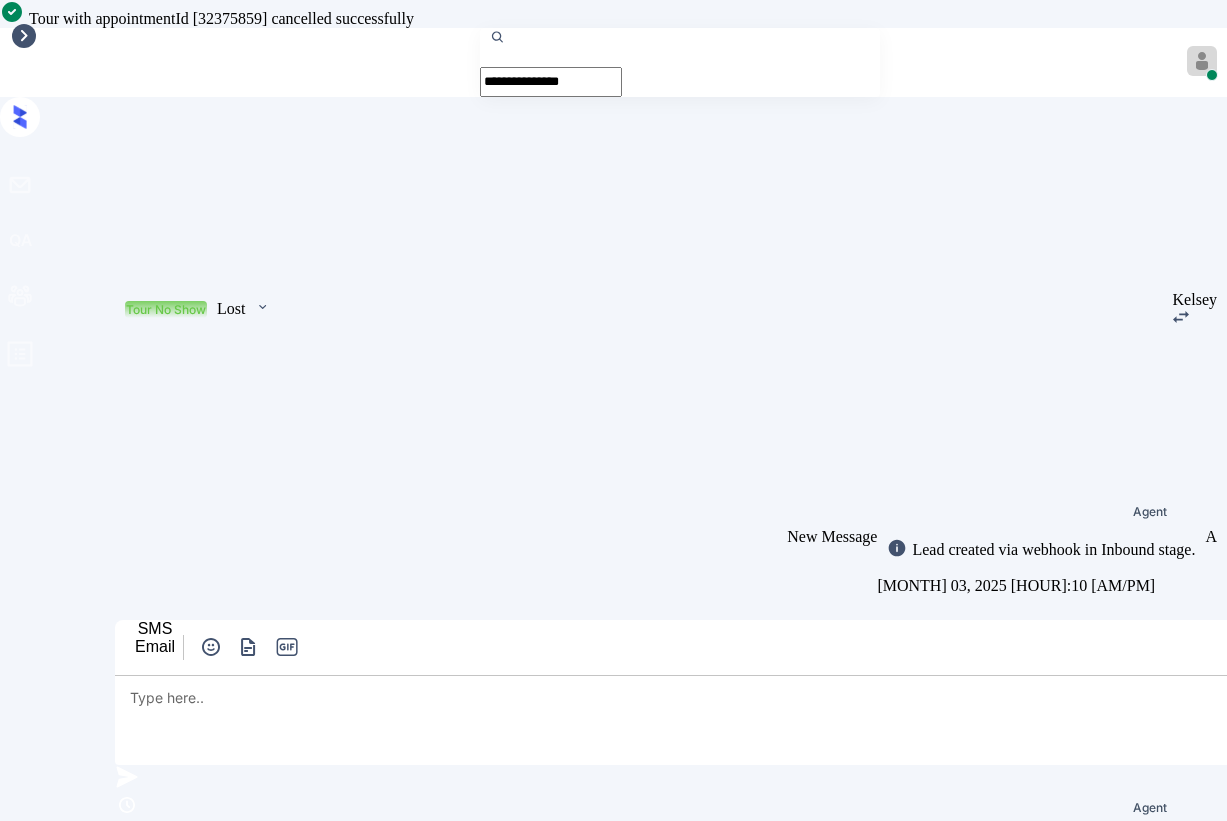 scroll, scrollTop: 2432, scrollLeft: 0, axis: vertical 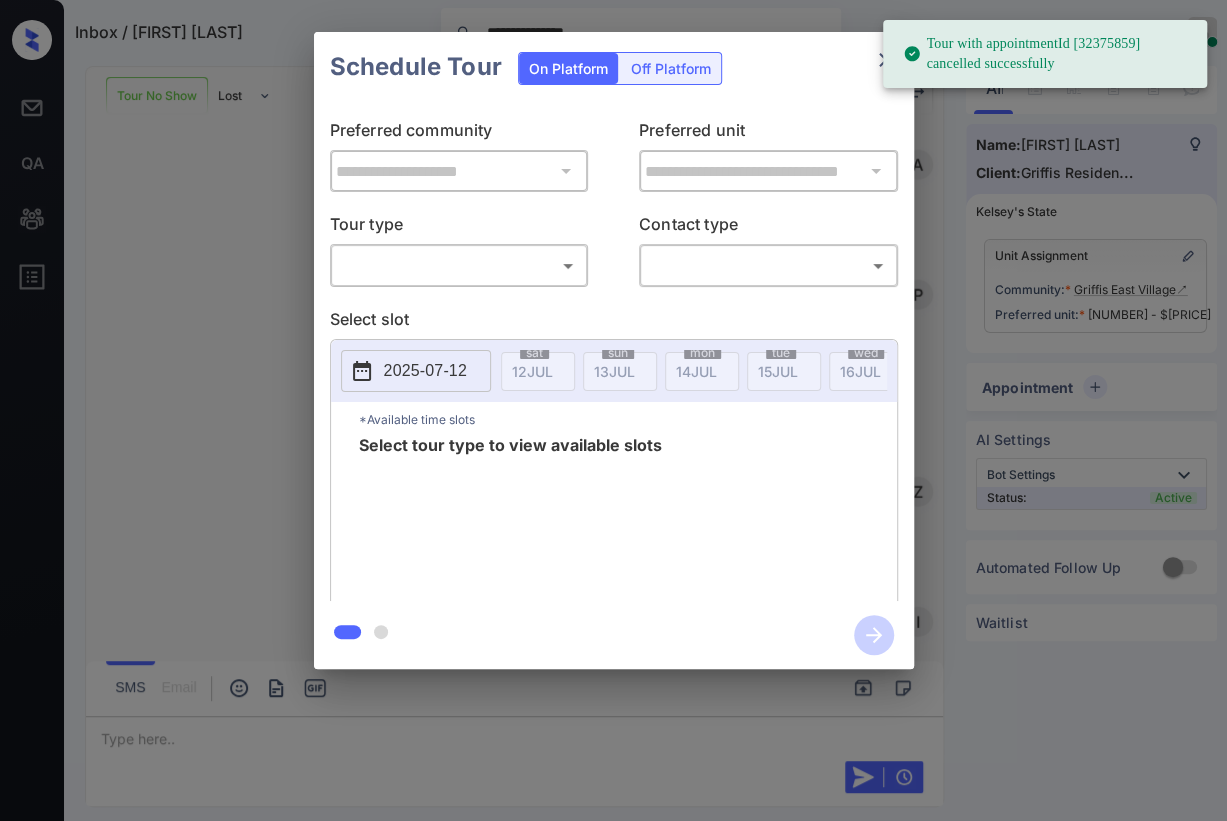 click on "**********" at bounding box center [613, 410] 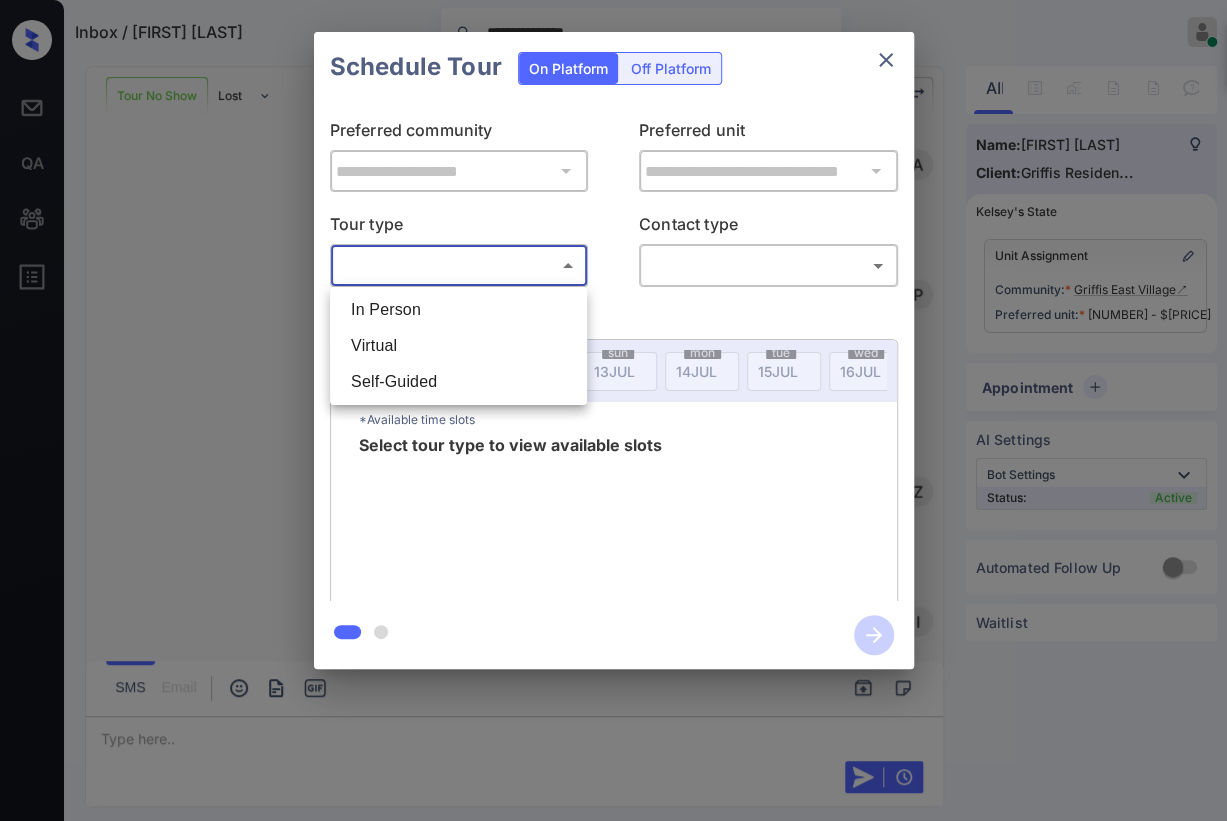 click on "In Person" at bounding box center [458, 310] 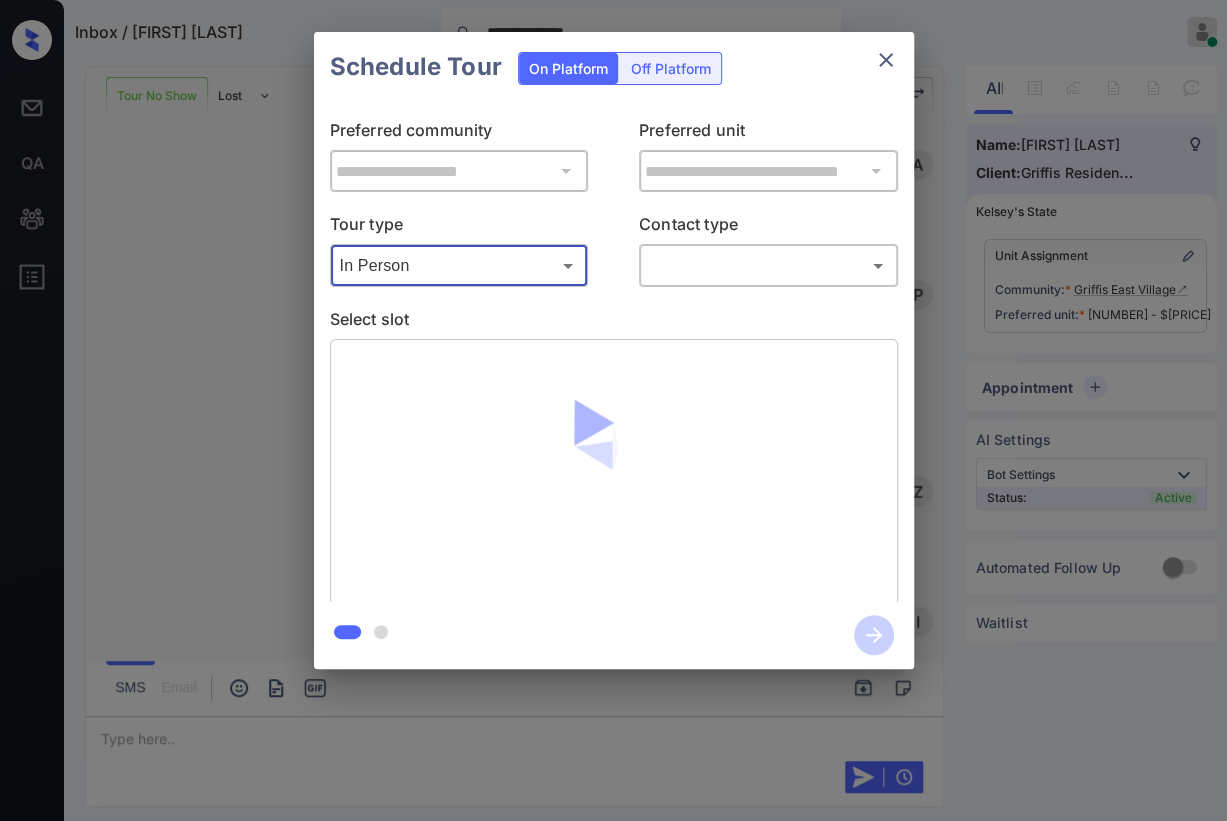 click on "**********" at bounding box center [613, 410] 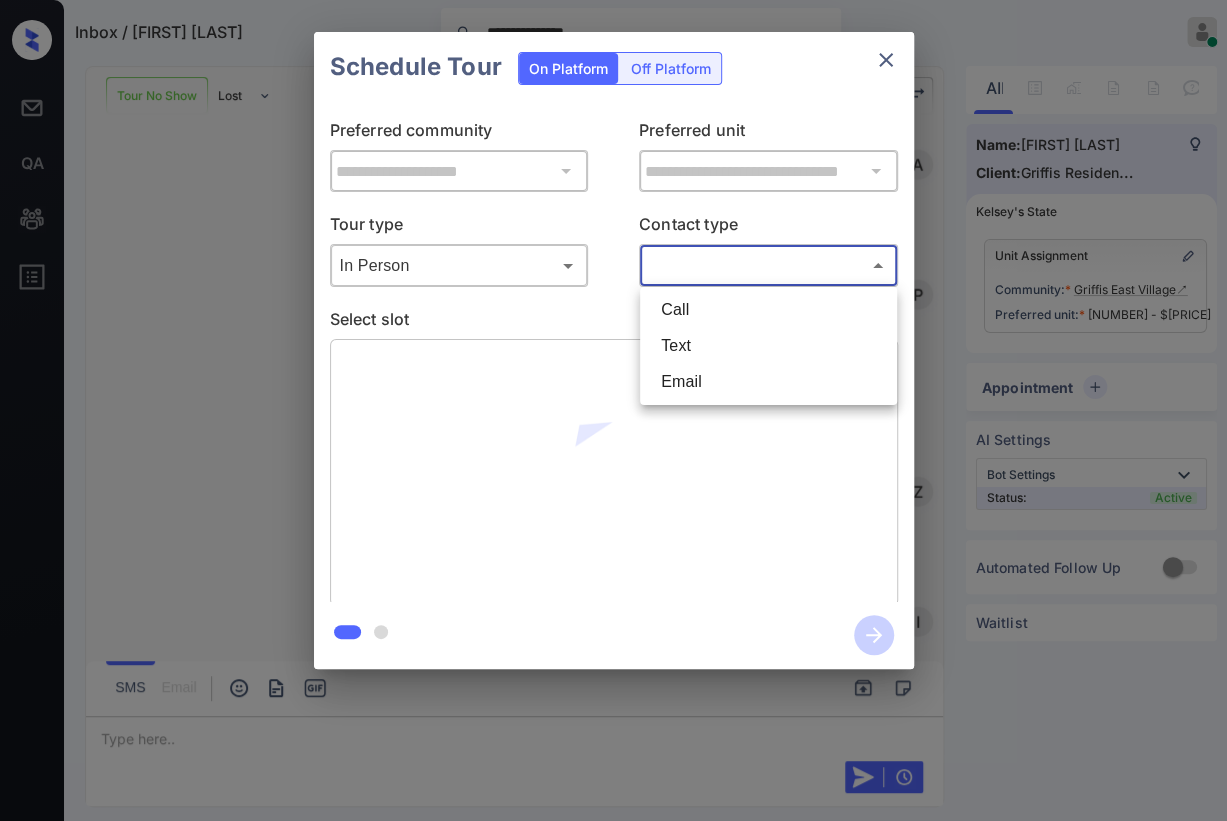 click on "Text" at bounding box center (768, 346) 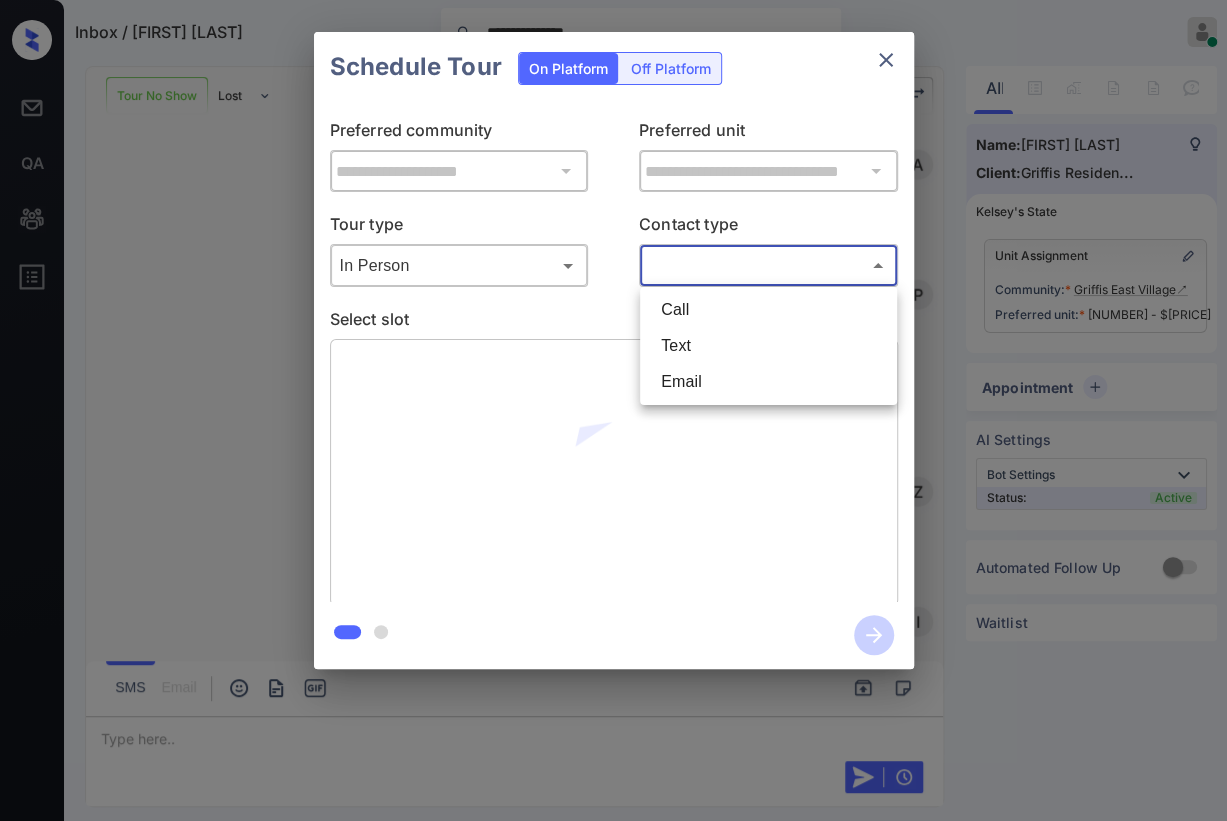 type on "****" 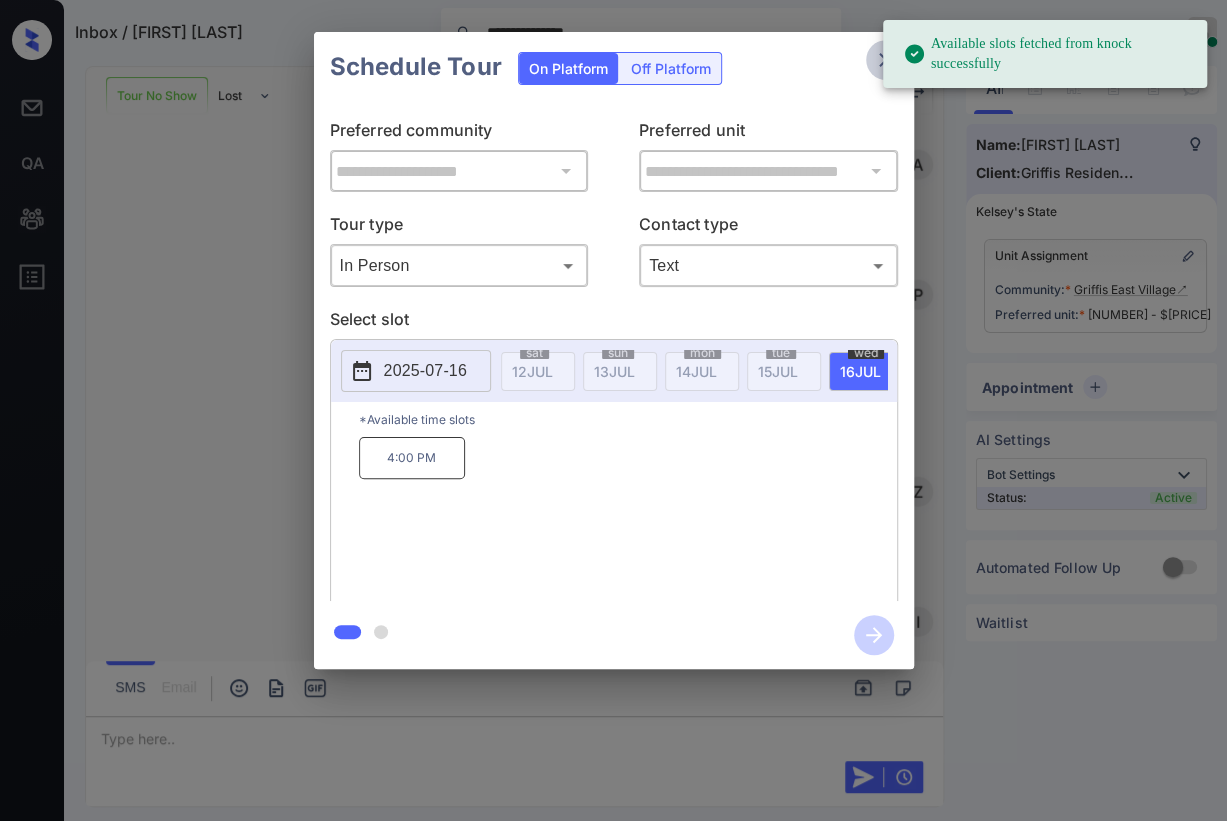 click 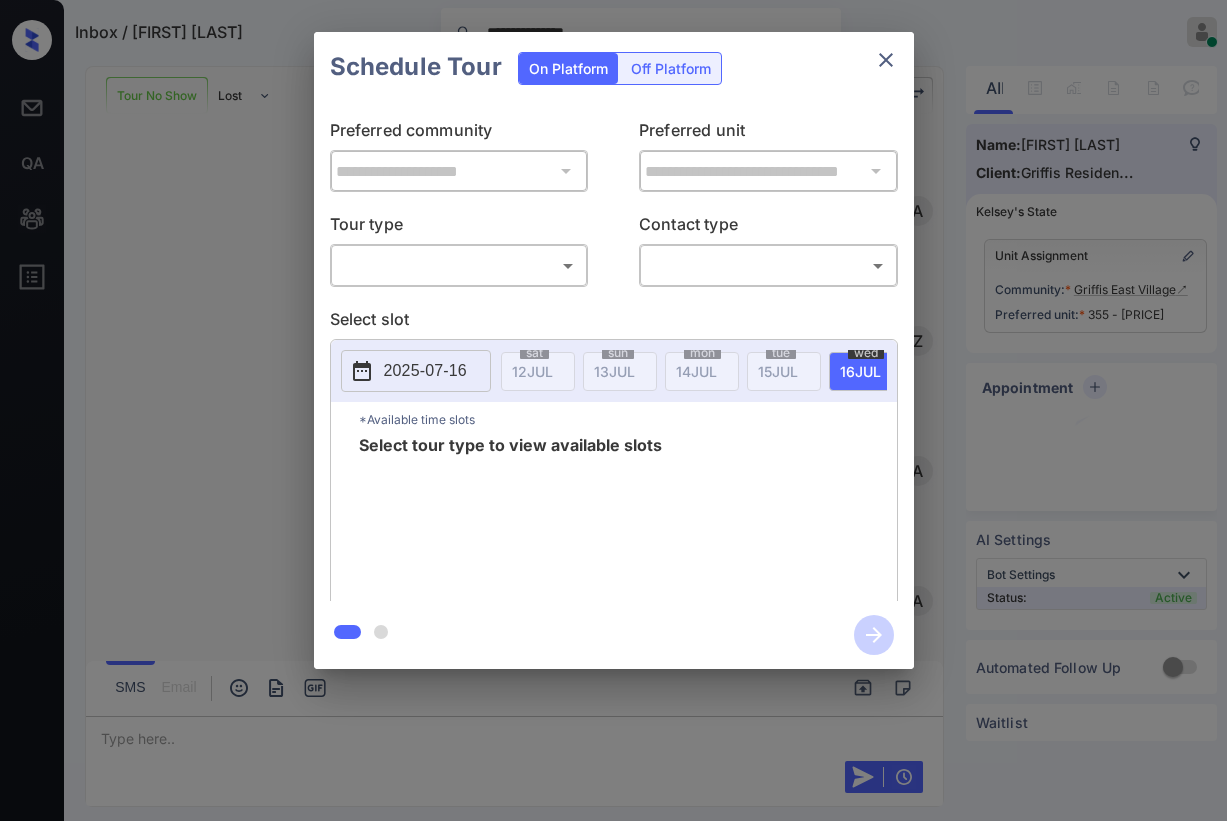 scroll, scrollTop: 0, scrollLeft: 0, axis: both 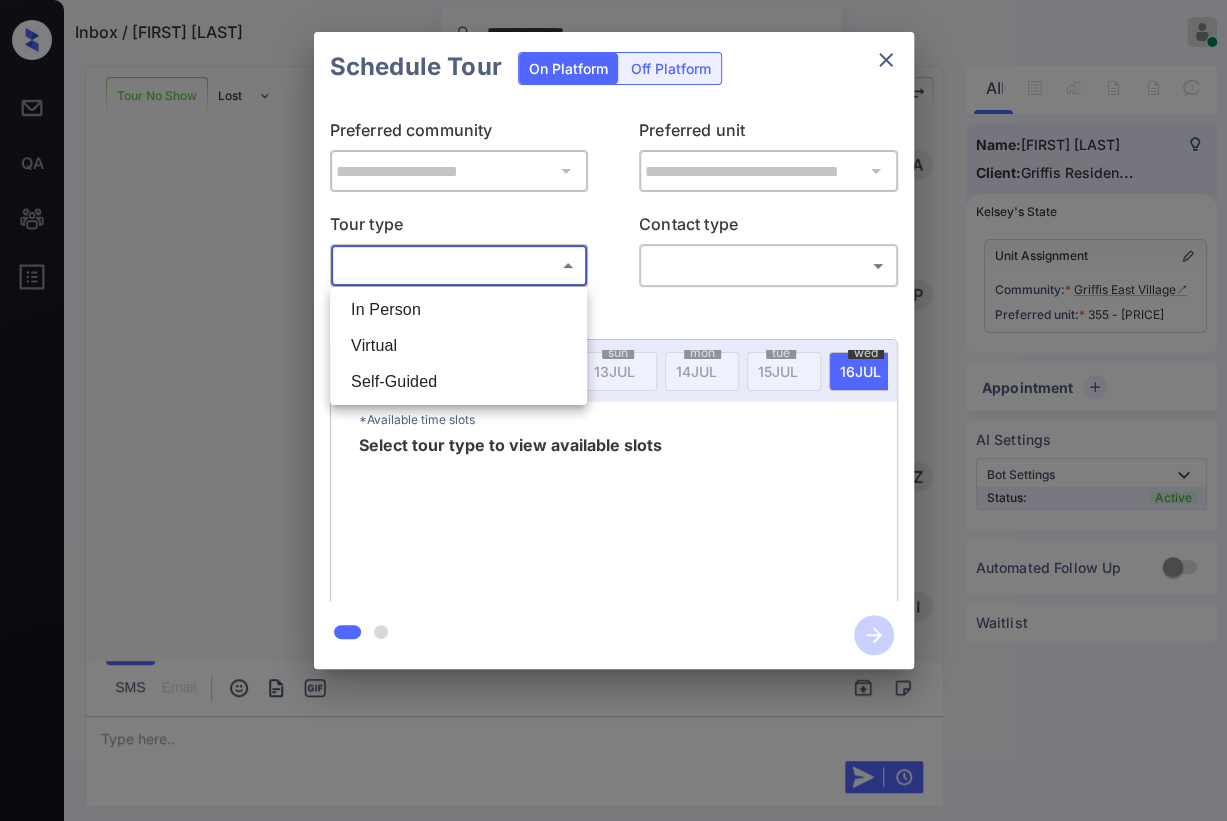 click on "**********" at bounding box center [613, 410] 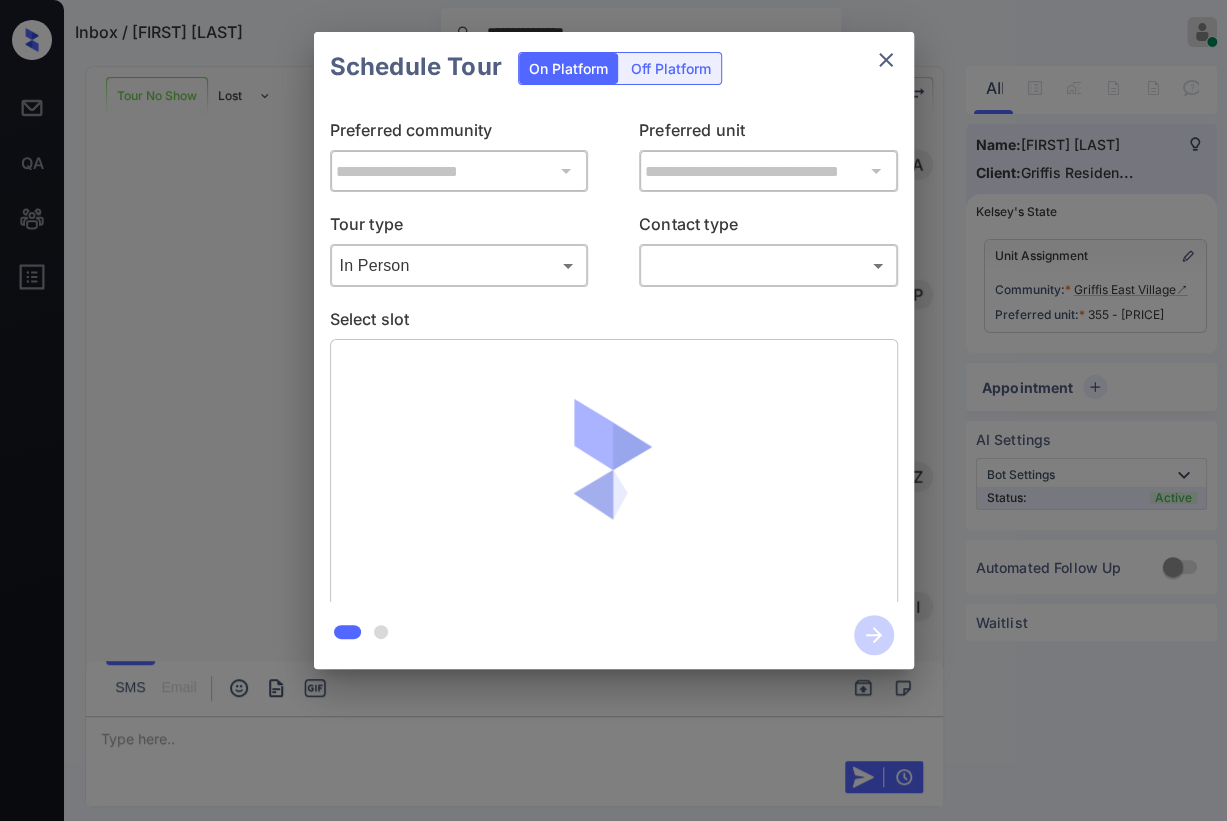 click on "**********" at bounding box center (613, 410) 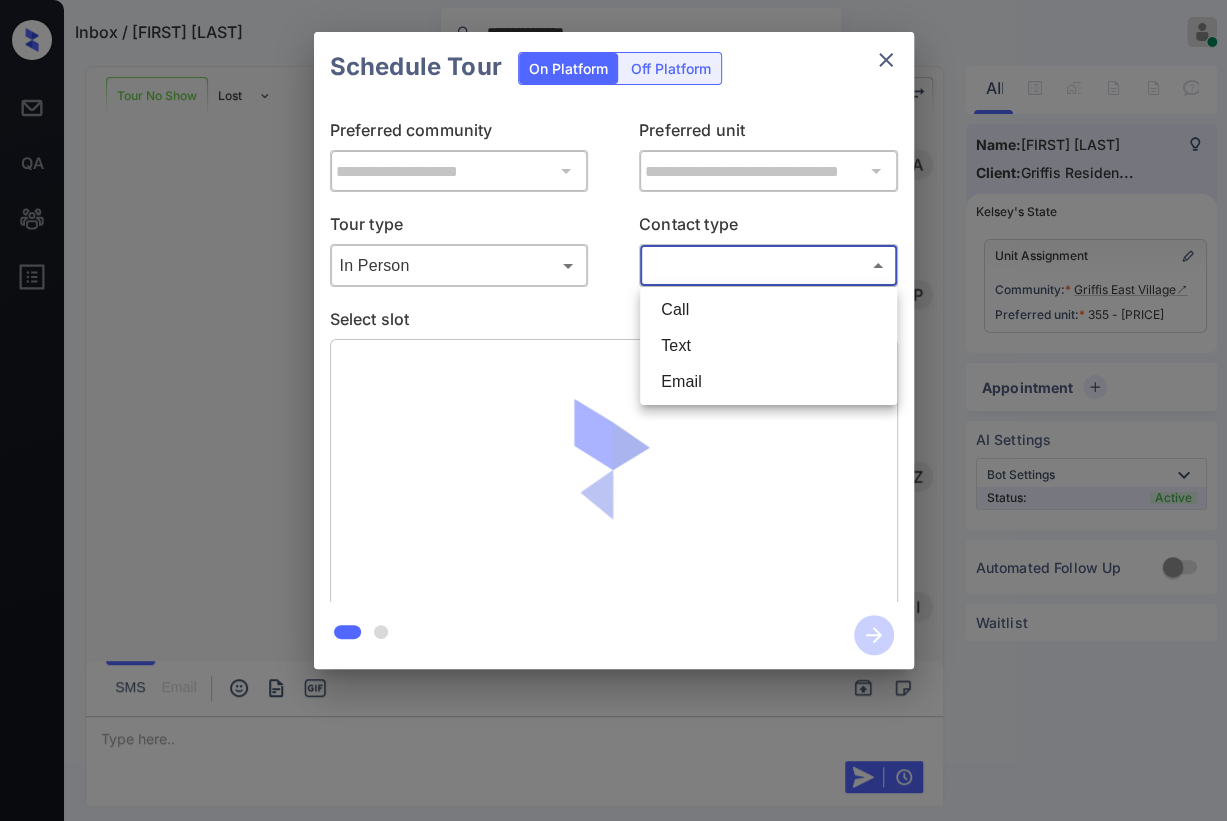 click on "Text" at bounding box center (768, 346) 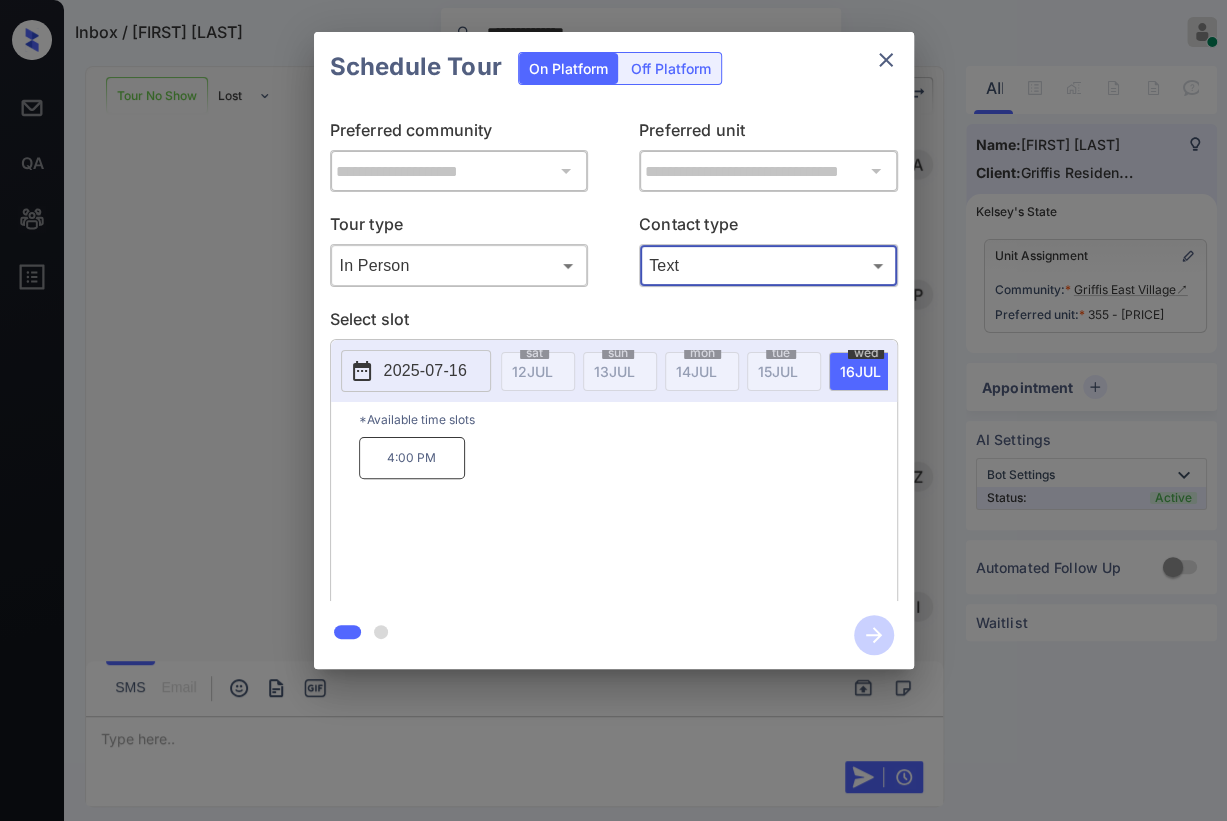 type on "****" 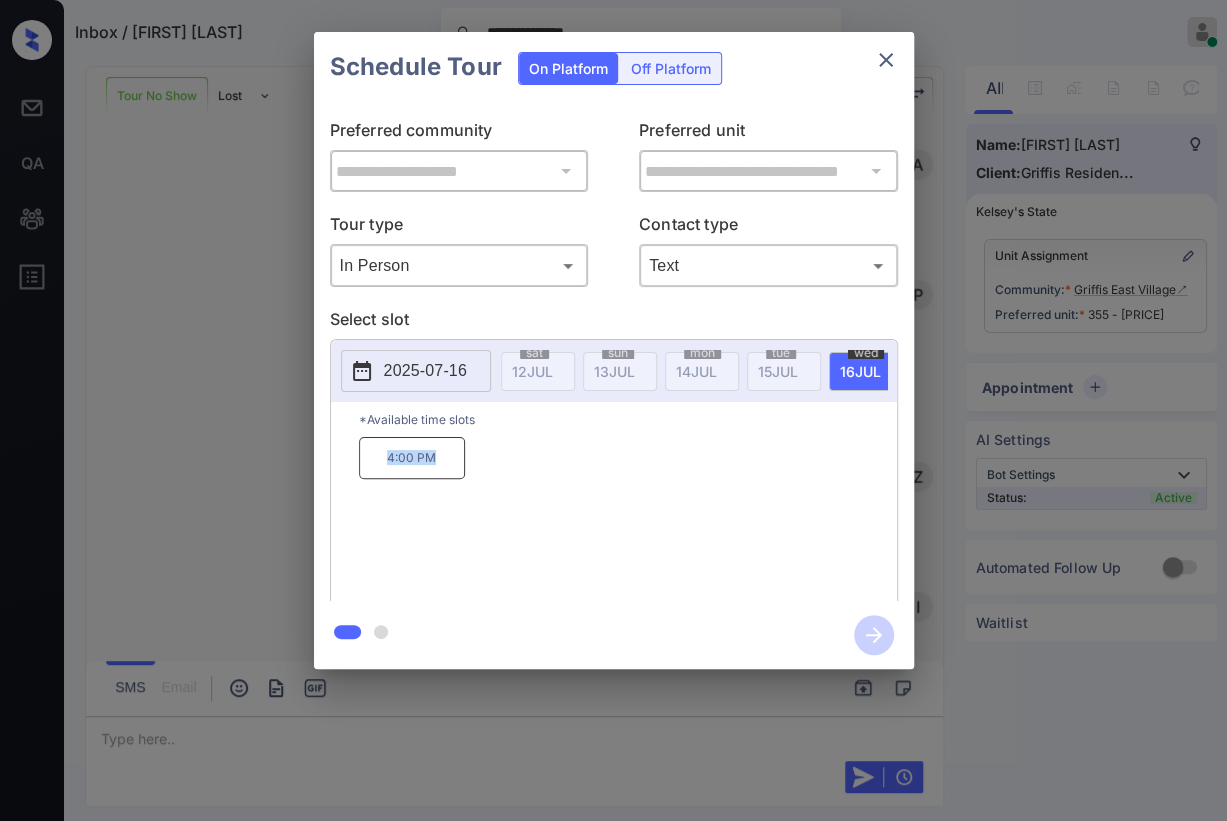 drag, startPoint x: 373, startPoint y: 473, endPoint x: 472, endPoint y: 469, distance: 99.08077 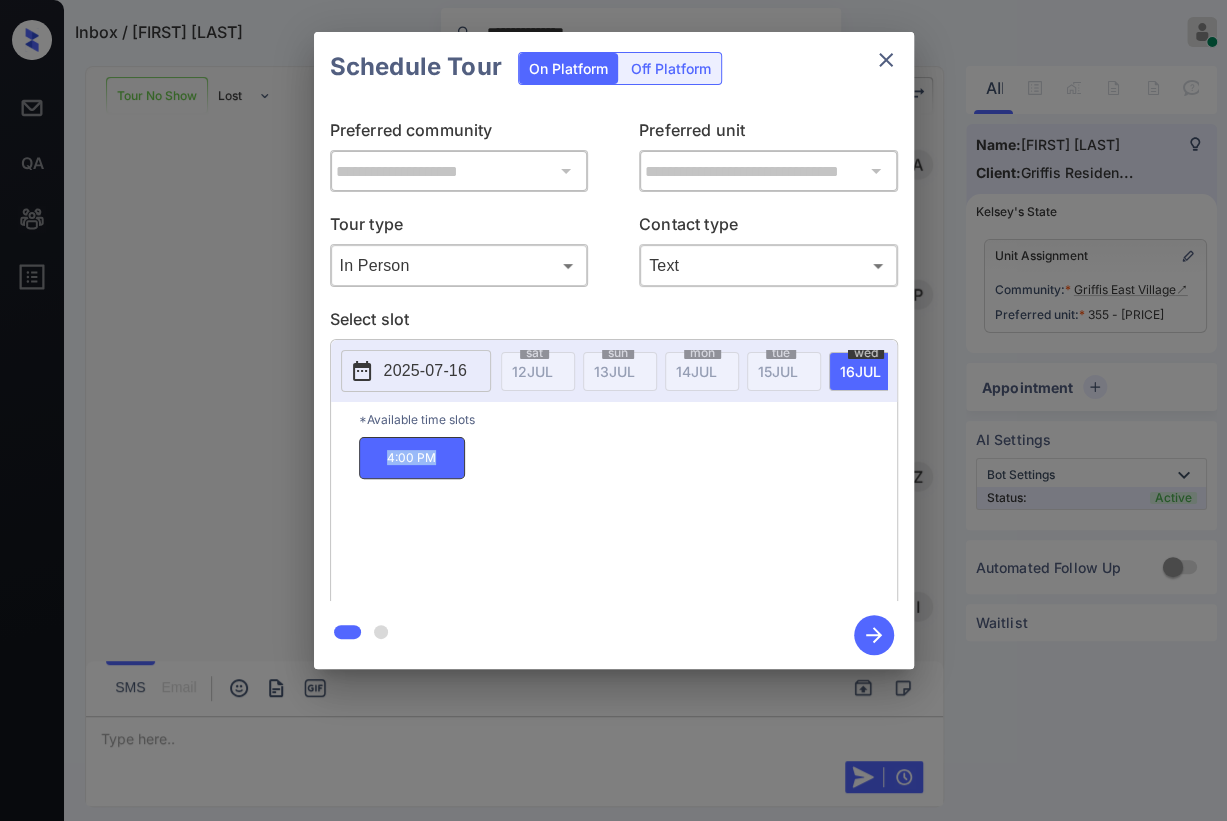 click on "2025-07-16" at bounding box center (425, 371) 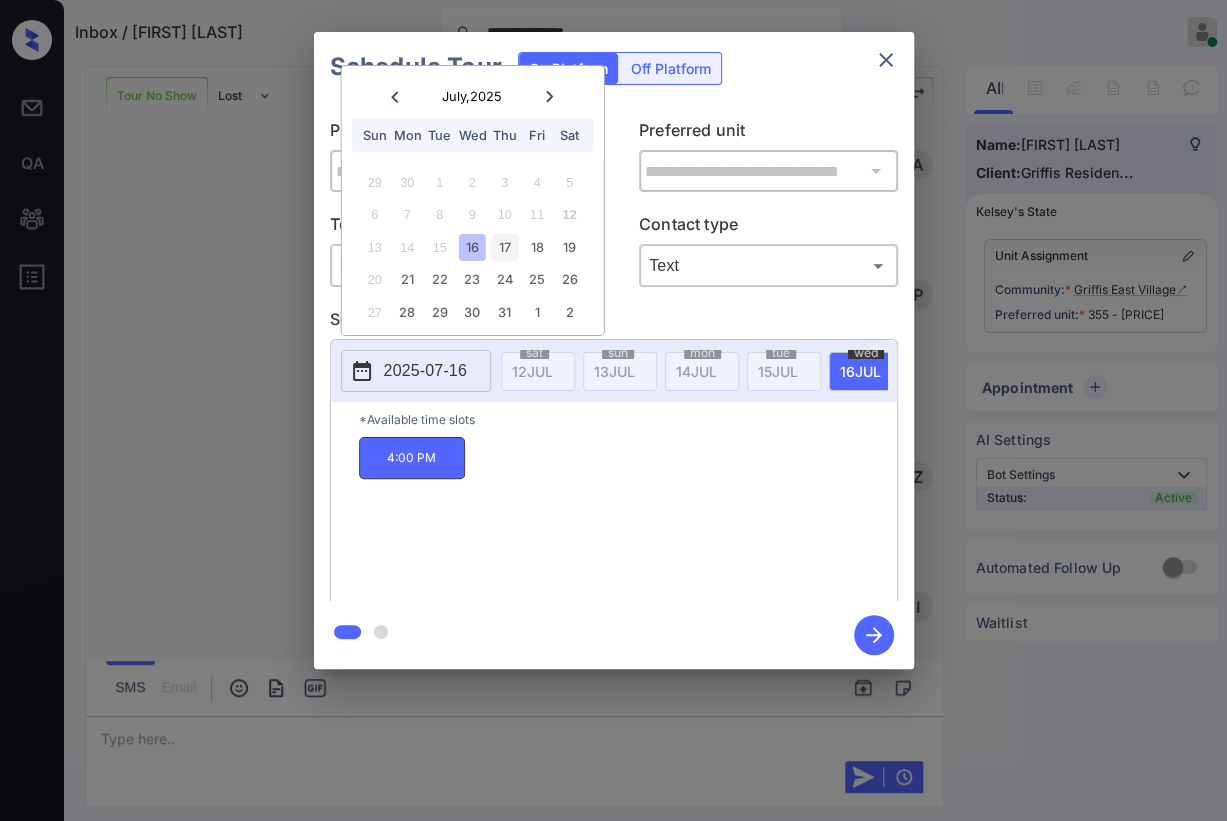 click on "17" at bounding box center (504, 247) 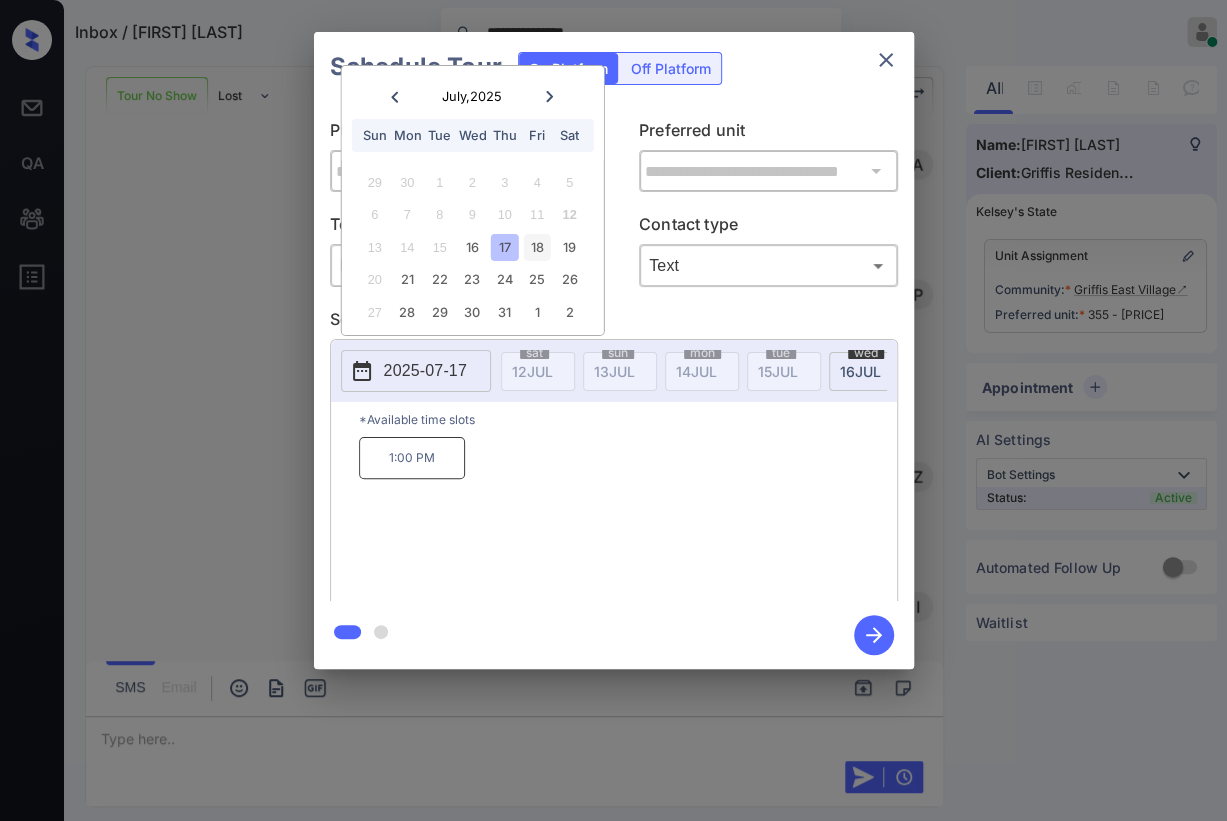 click on "18" at bounding box center [537, 247] 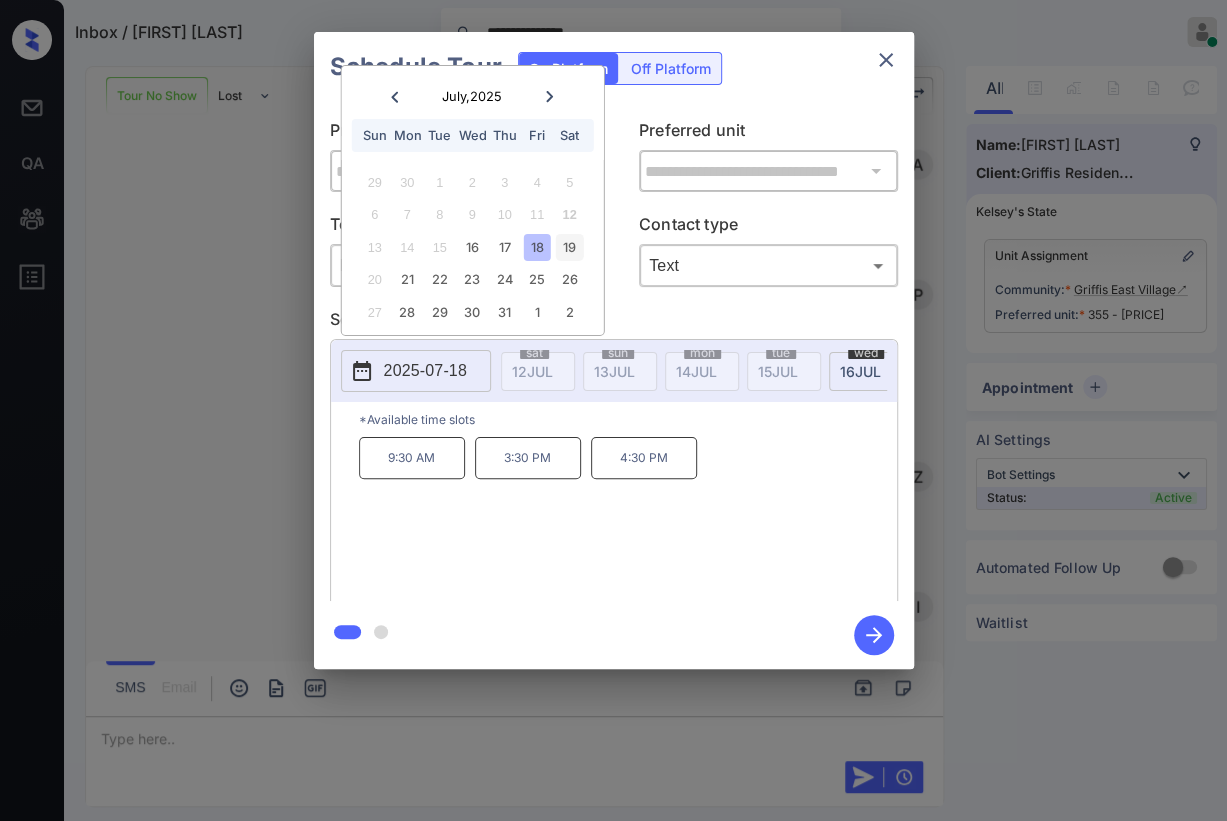 click on "19" at bounding box center (569, 247) 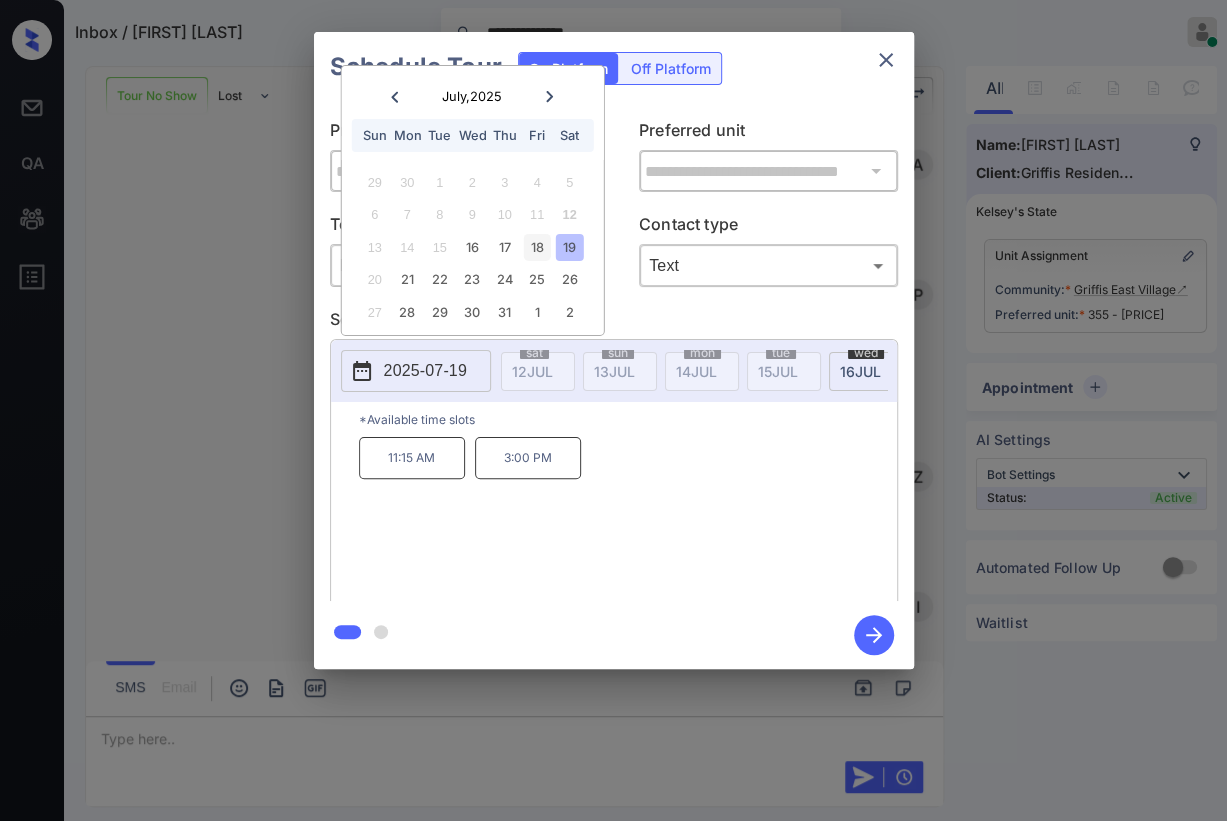 click on "18" at bounding box center [537, 247] 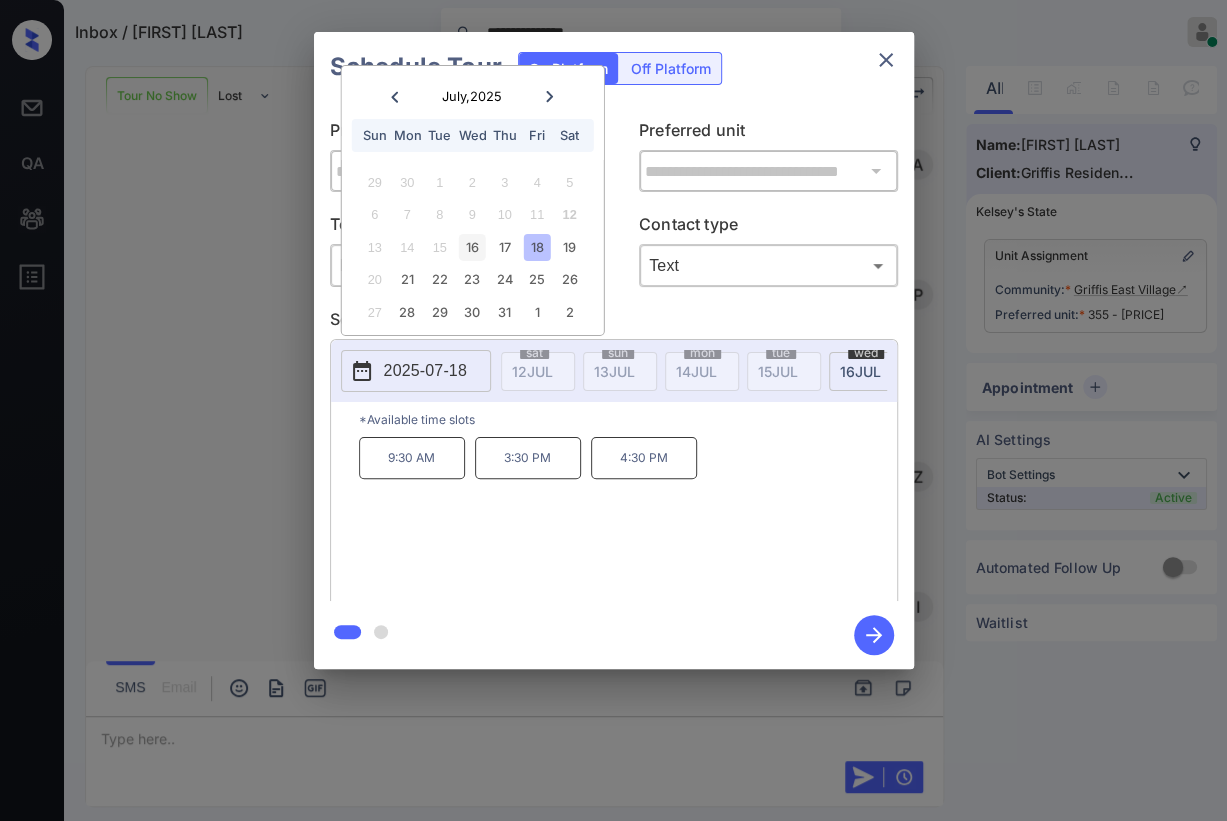click on "16" at bounding box center (472, 247) 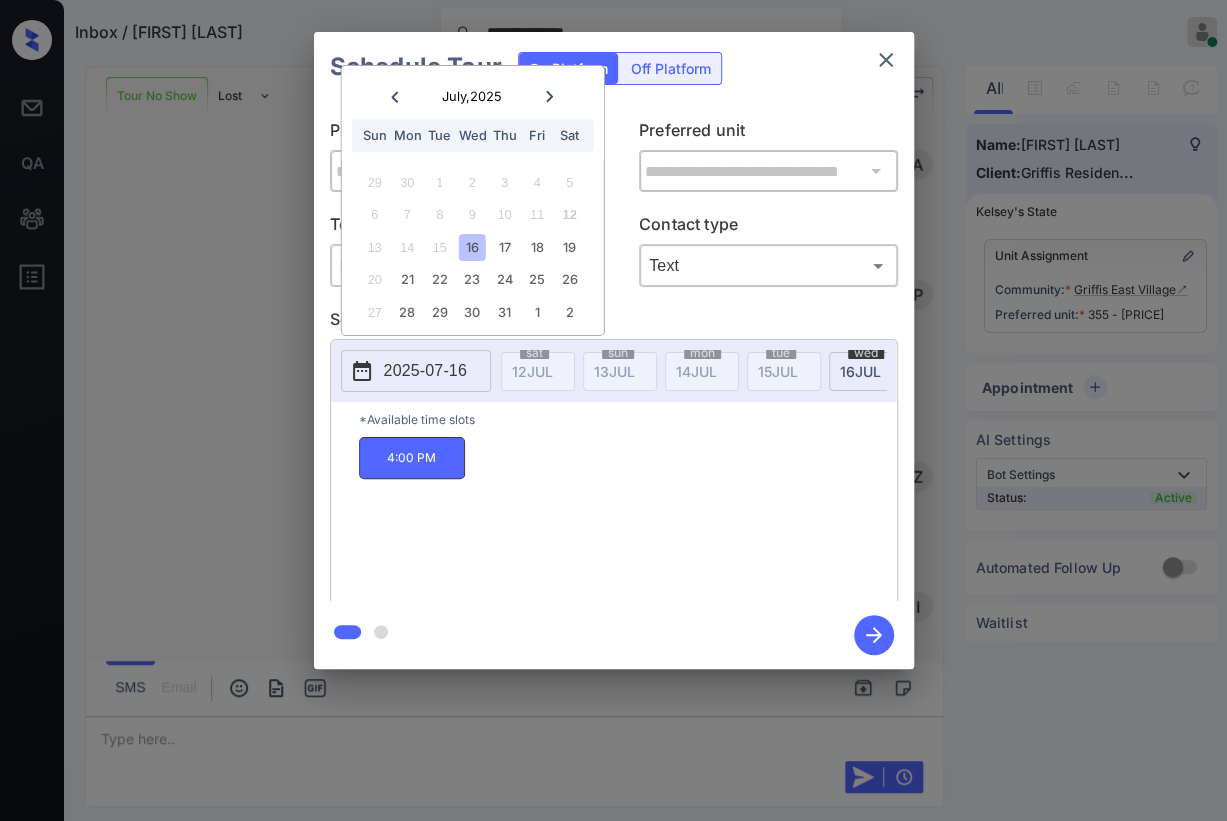 click on "4:00 PM" at bounding box center [412, 458] 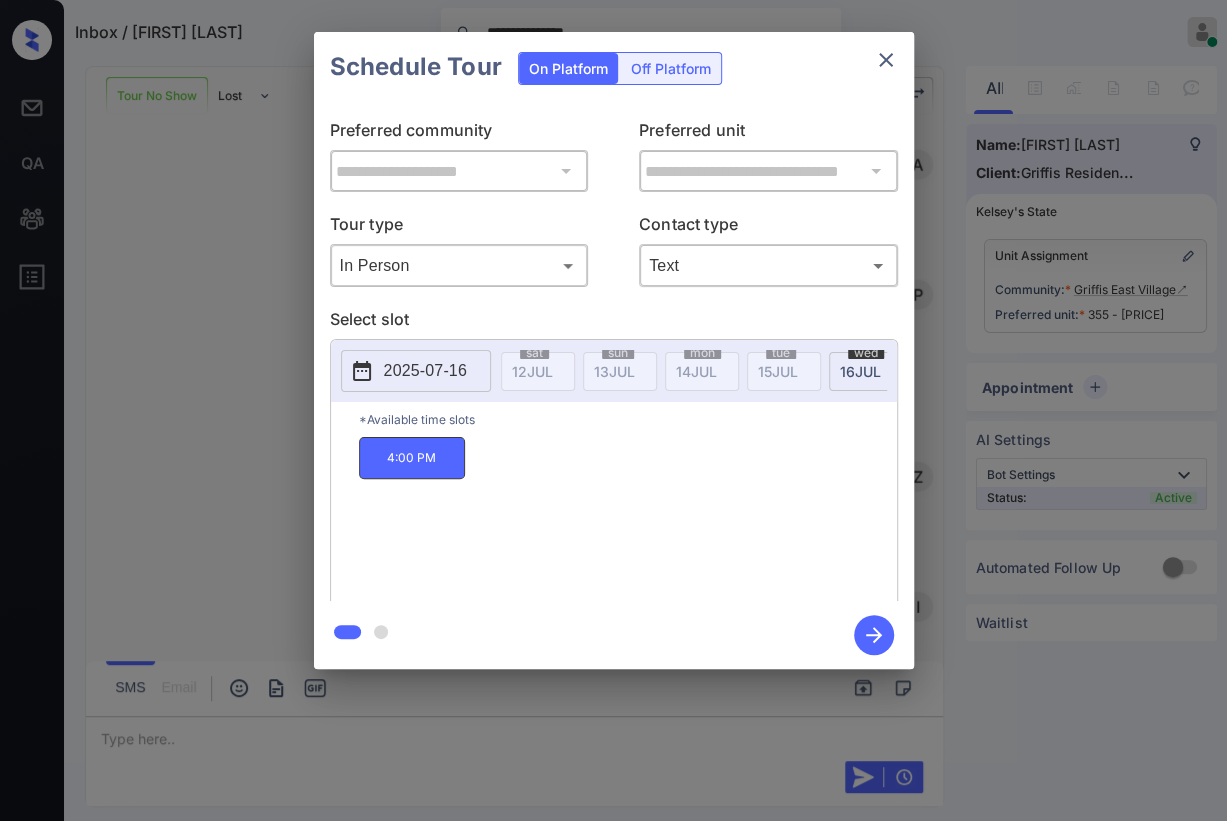 click 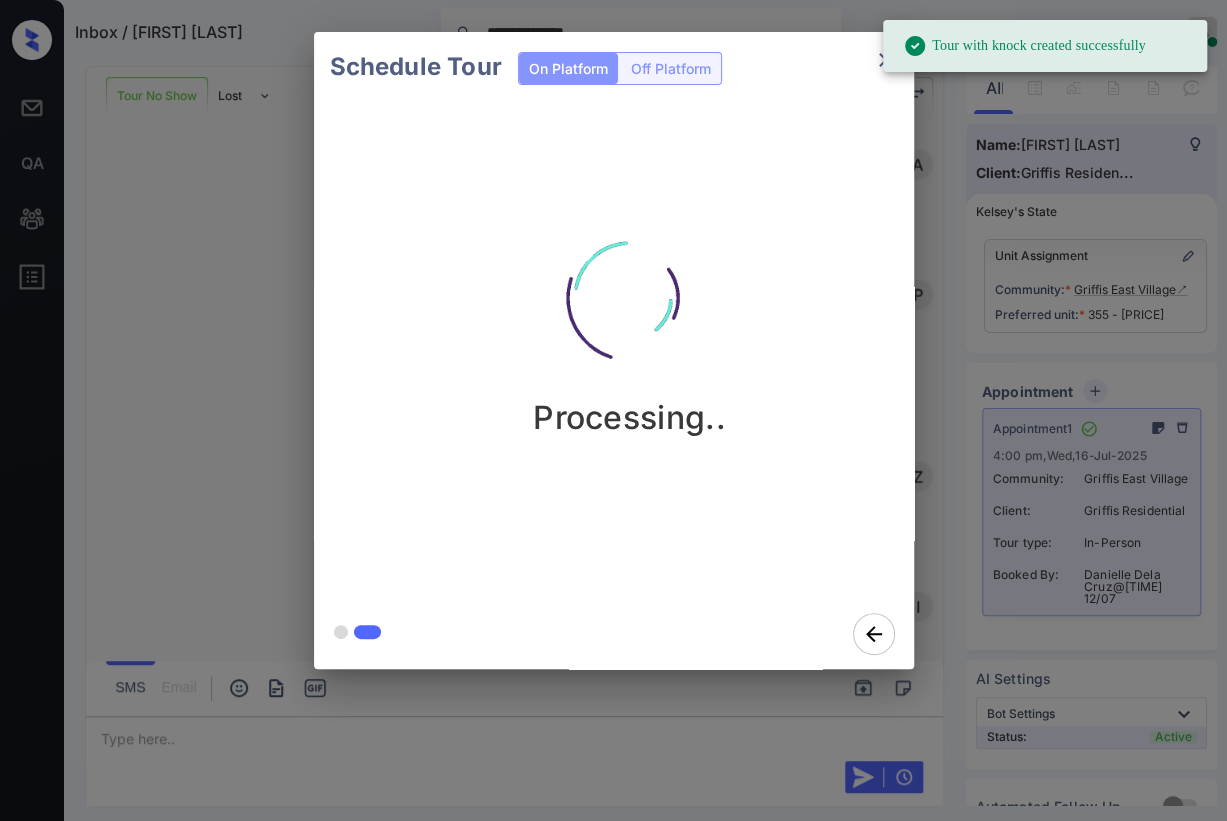 click 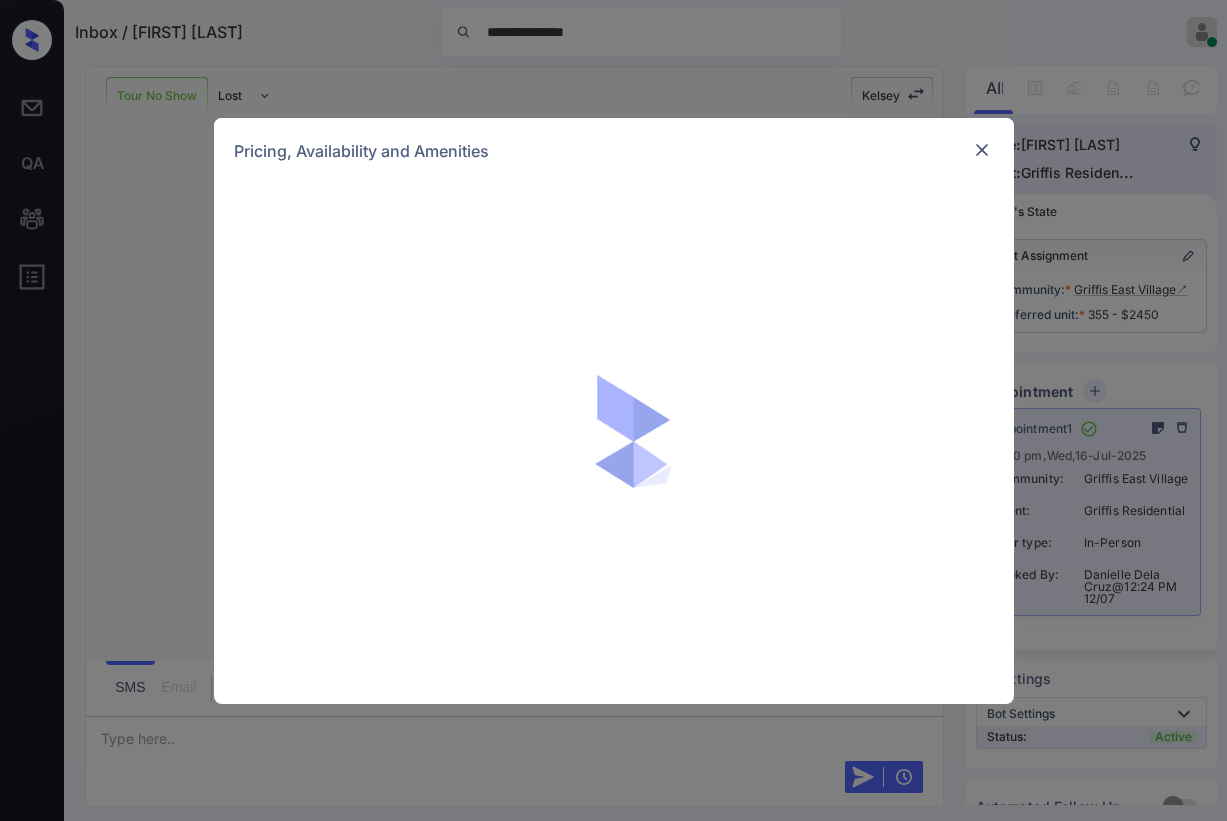 scroll, scrollTop: 0, scrollLeft: 0, axis: both 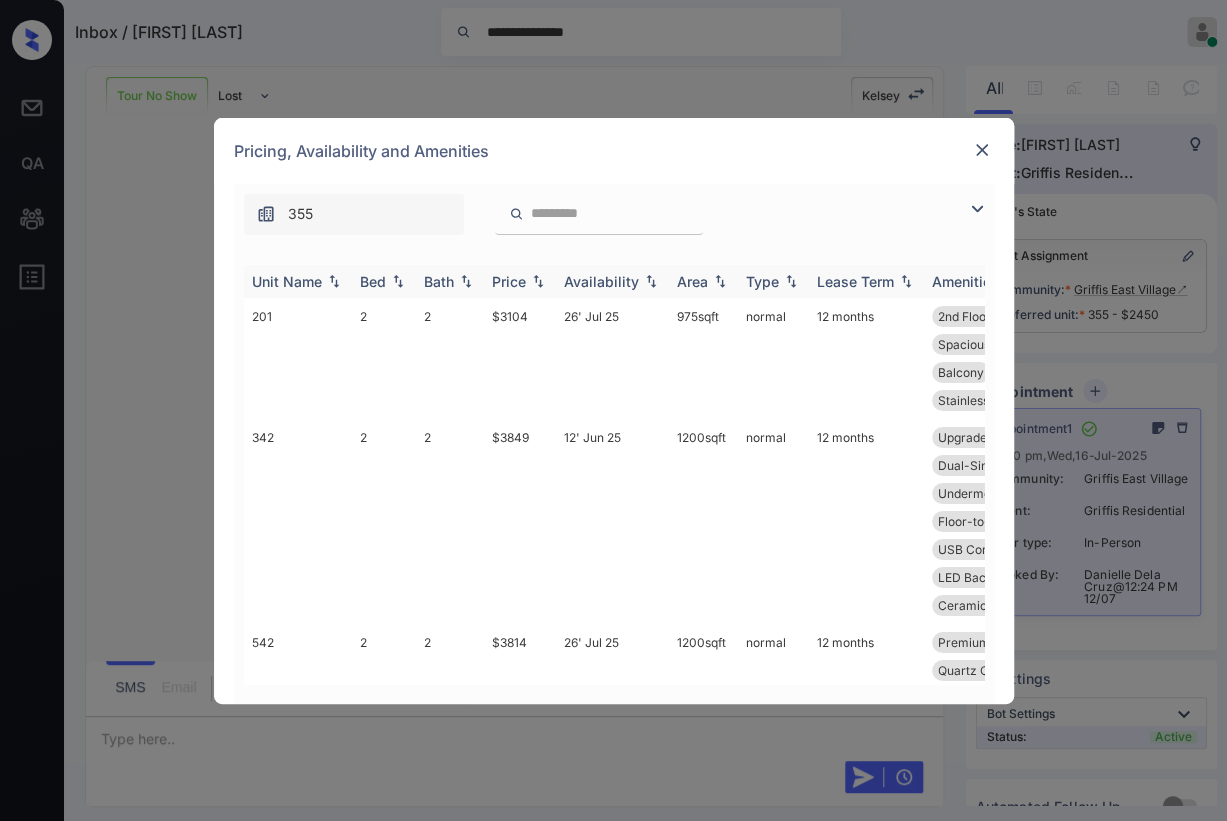 click on "Bed" at bounding box center (373, 281) 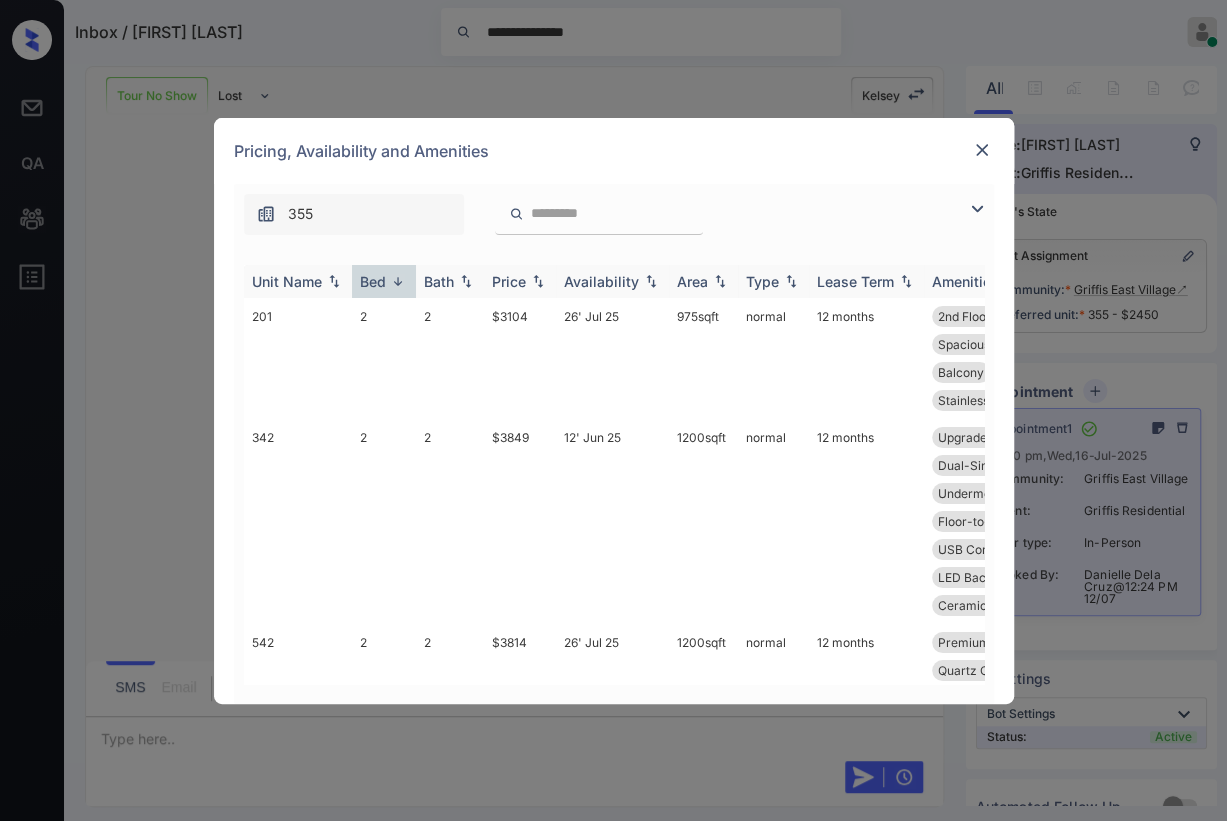 click on "Bed" at bounding box center (373, 281) 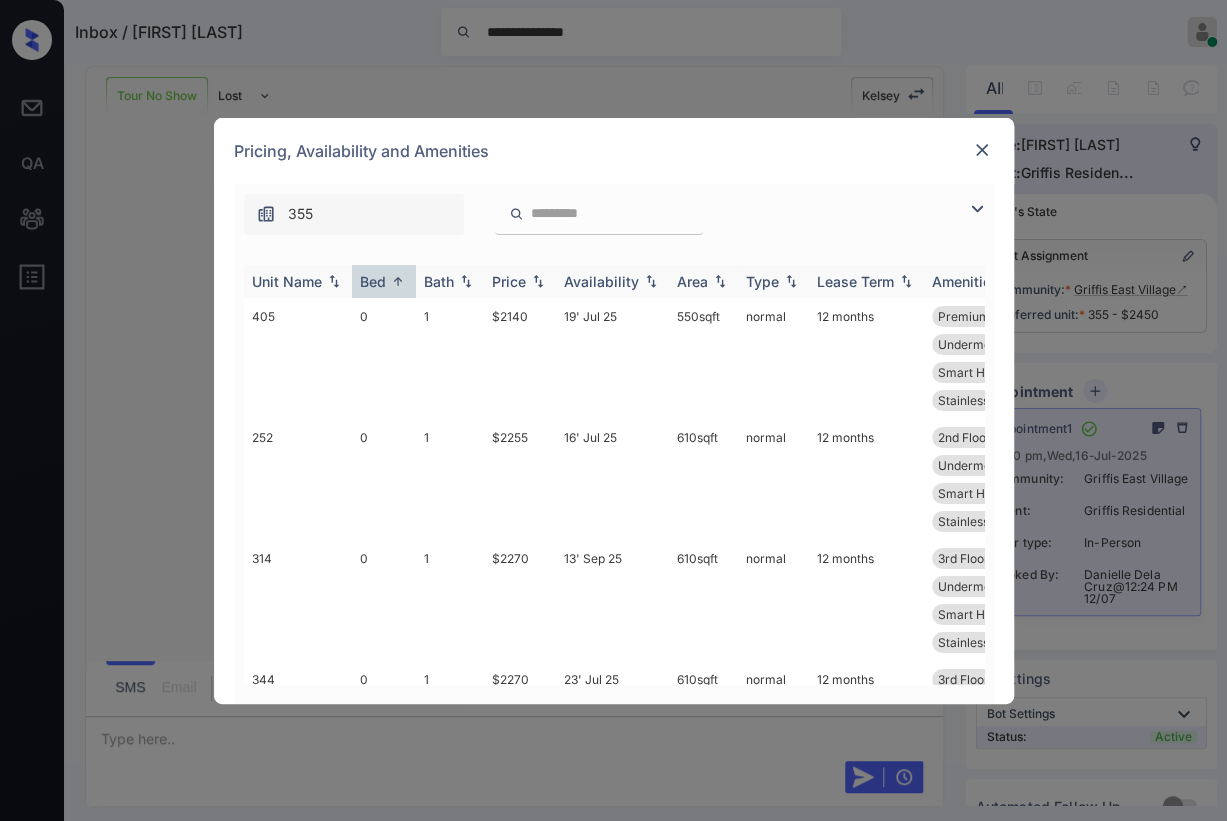 click on "Bed" at bounding box center [373, 281] 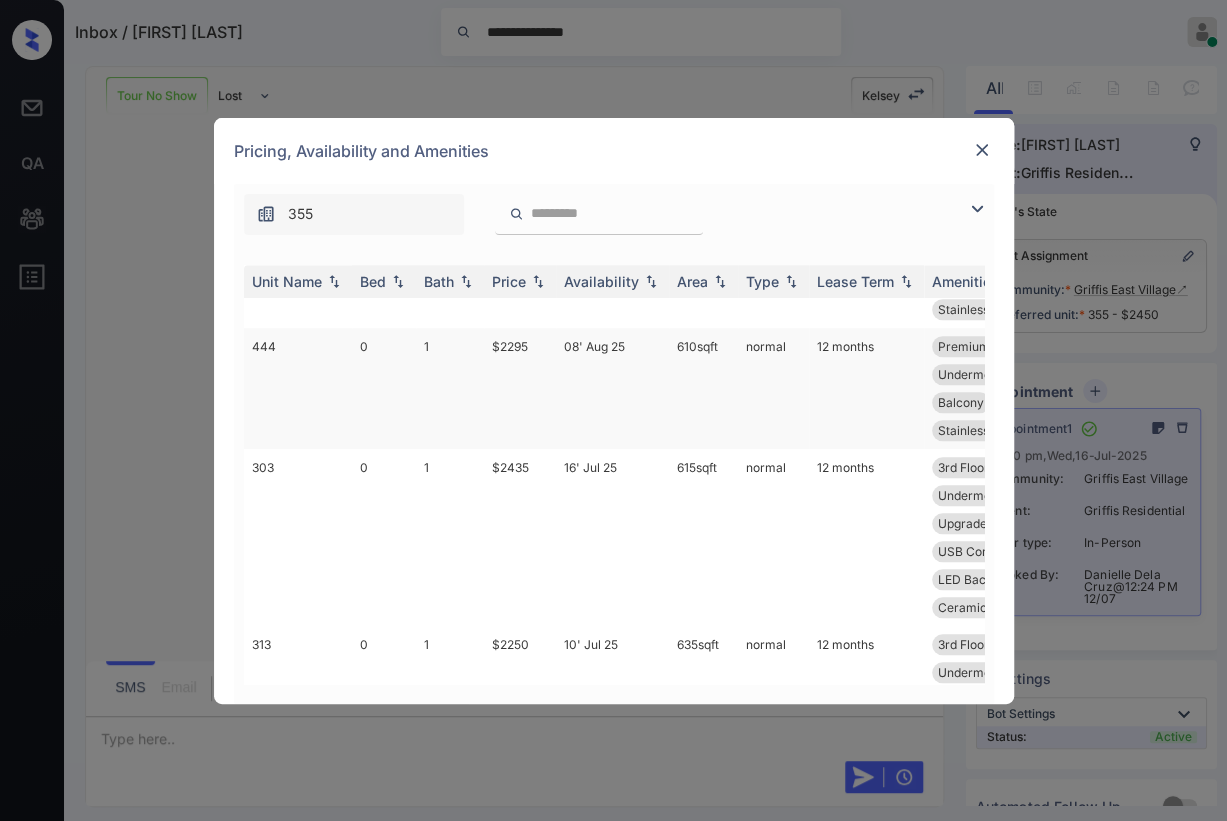 scroll, scrollTop: 1000, scrollLeft: 0, axis: vertical 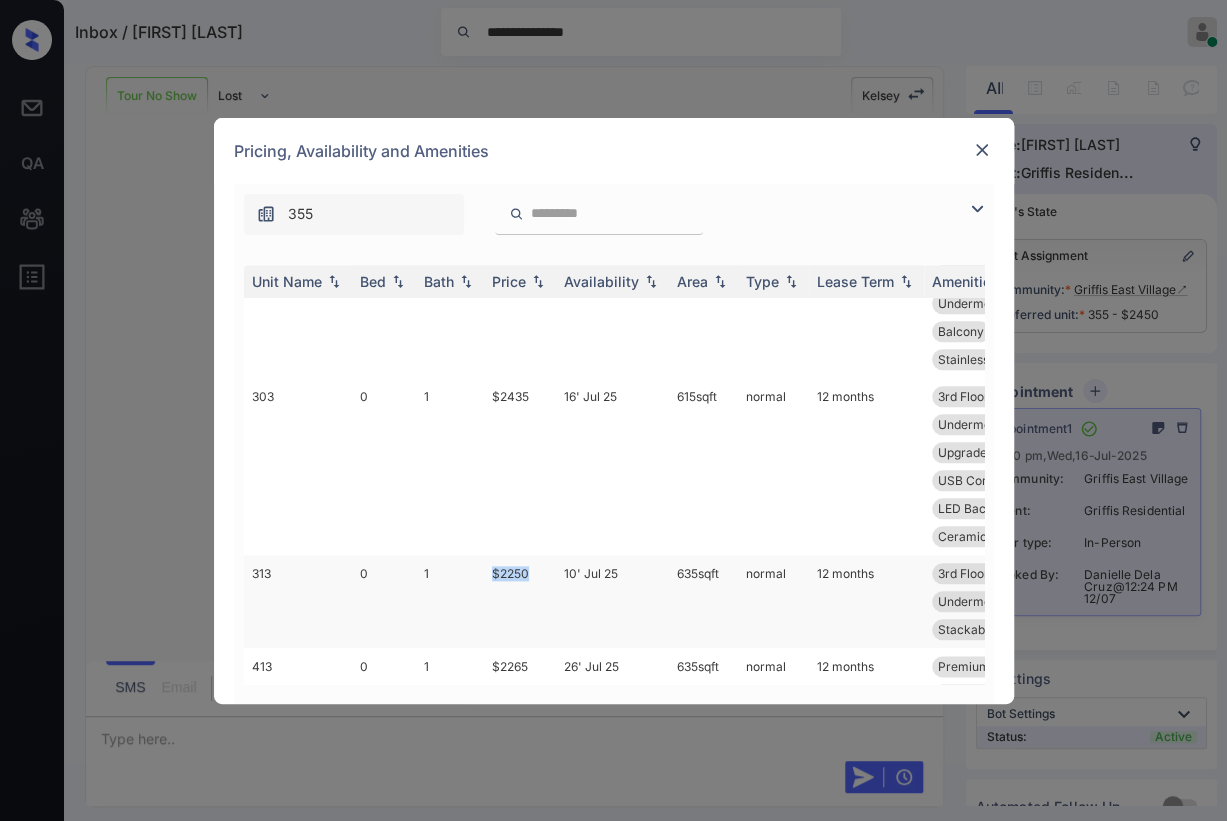 drag, startPoint x: 488, startPoint y: 571, endPoint x: 535, endPoint y: 571, distance: 47 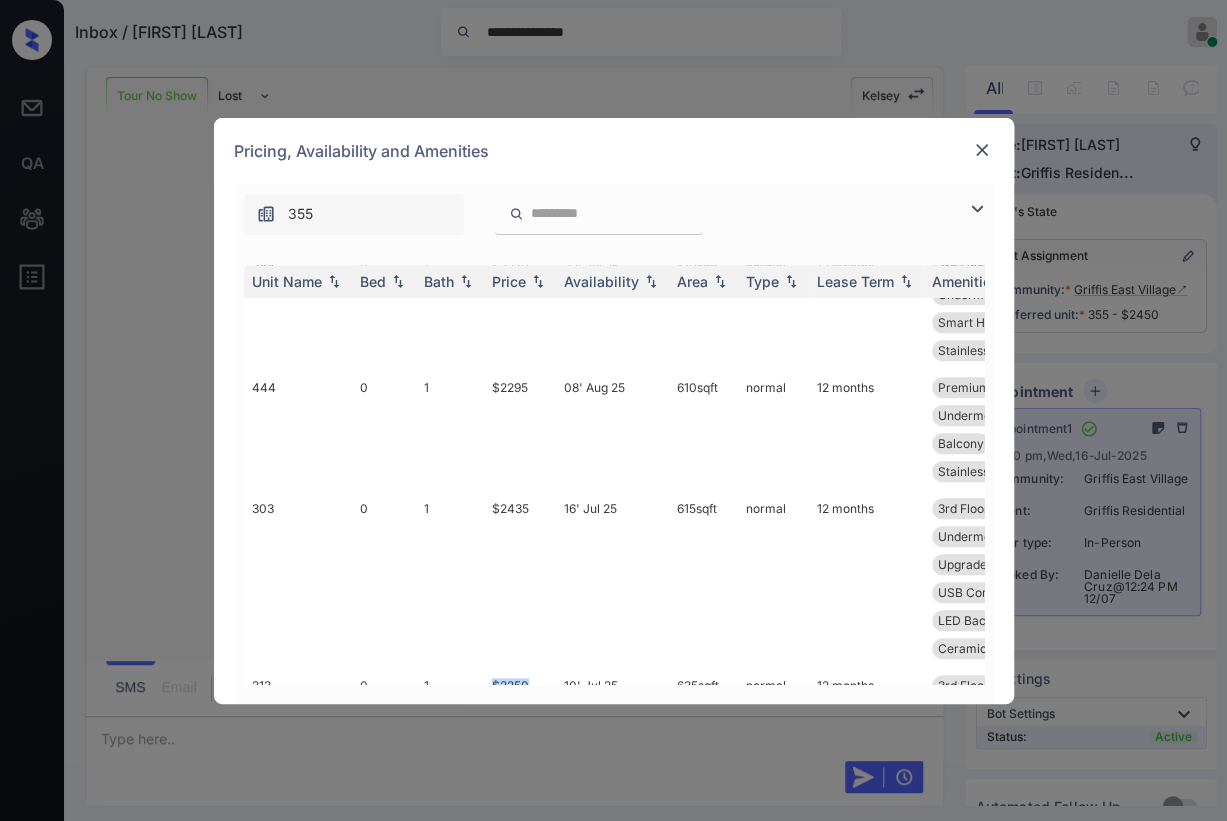scroll, scrollTop: 555, scrollLeft: 0, axis: vertical 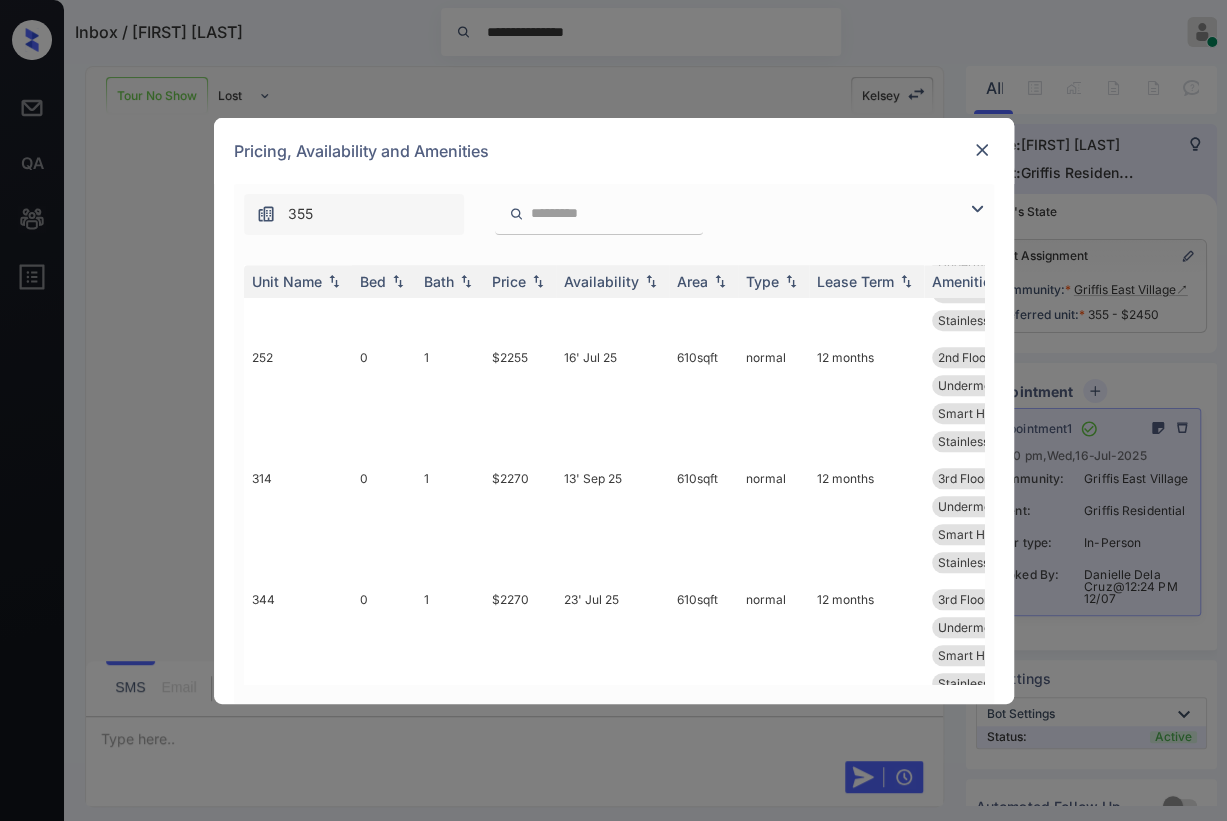 click at bounding box center (982, 150) 